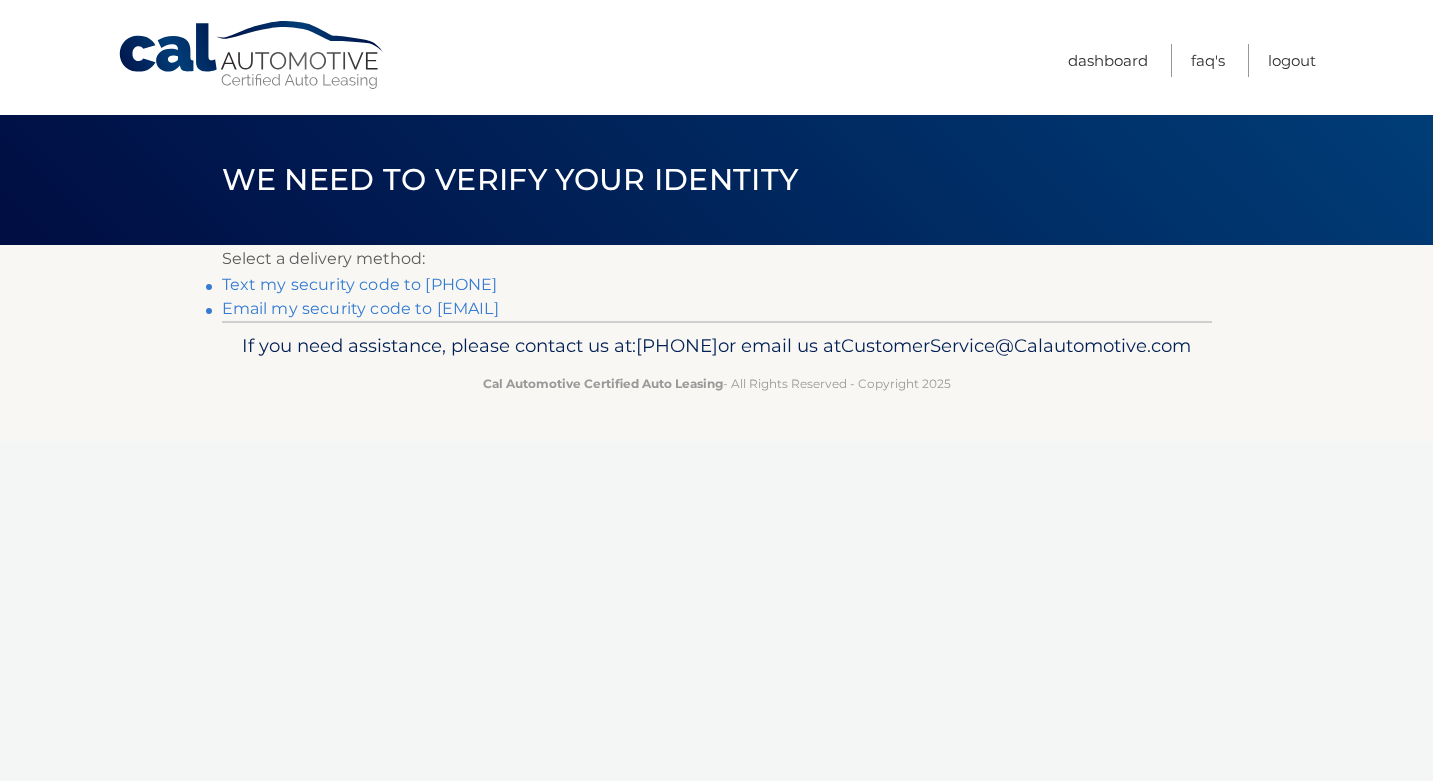 scroll, scrollTop: 0, scrollLeft: 0, axis: both 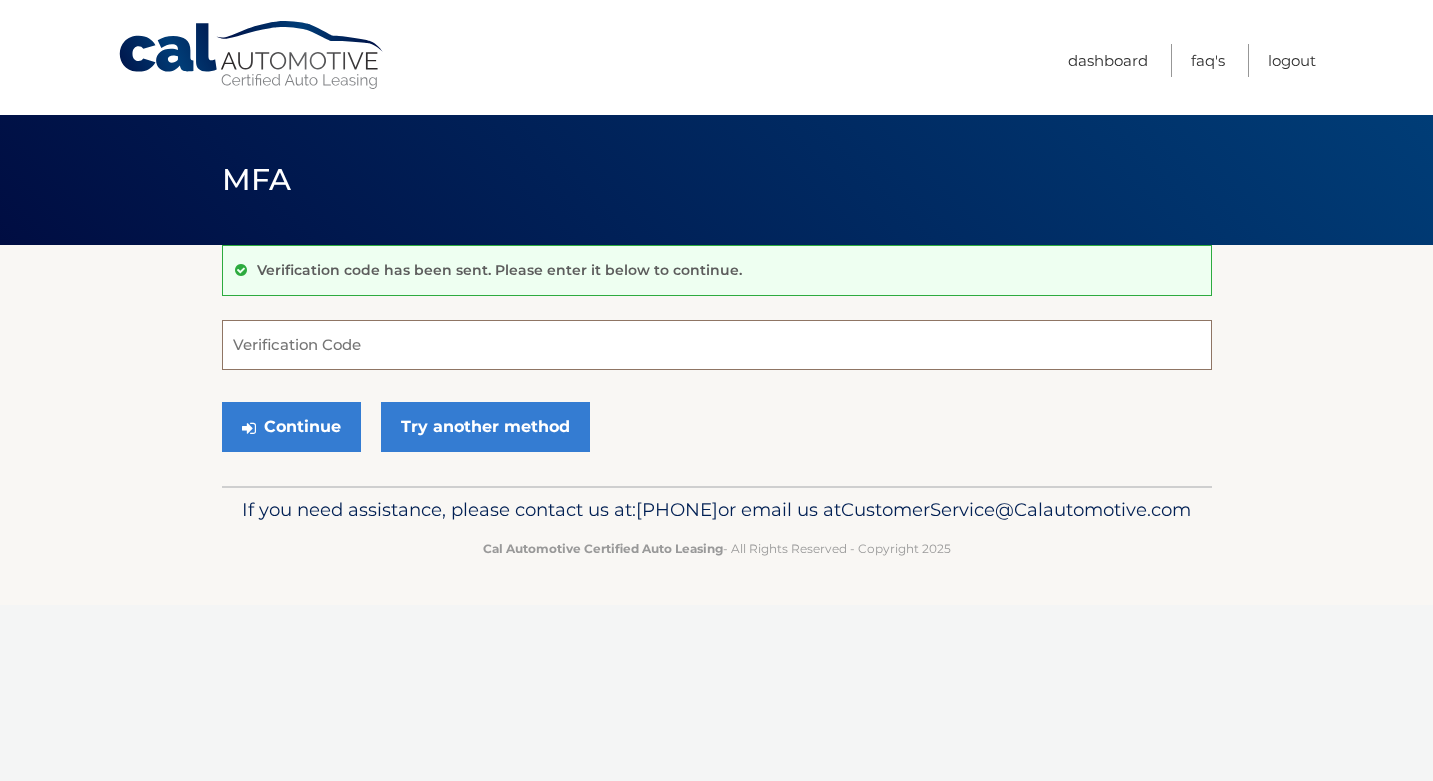 click on "Verification Code" at bounding box center [717, 345] 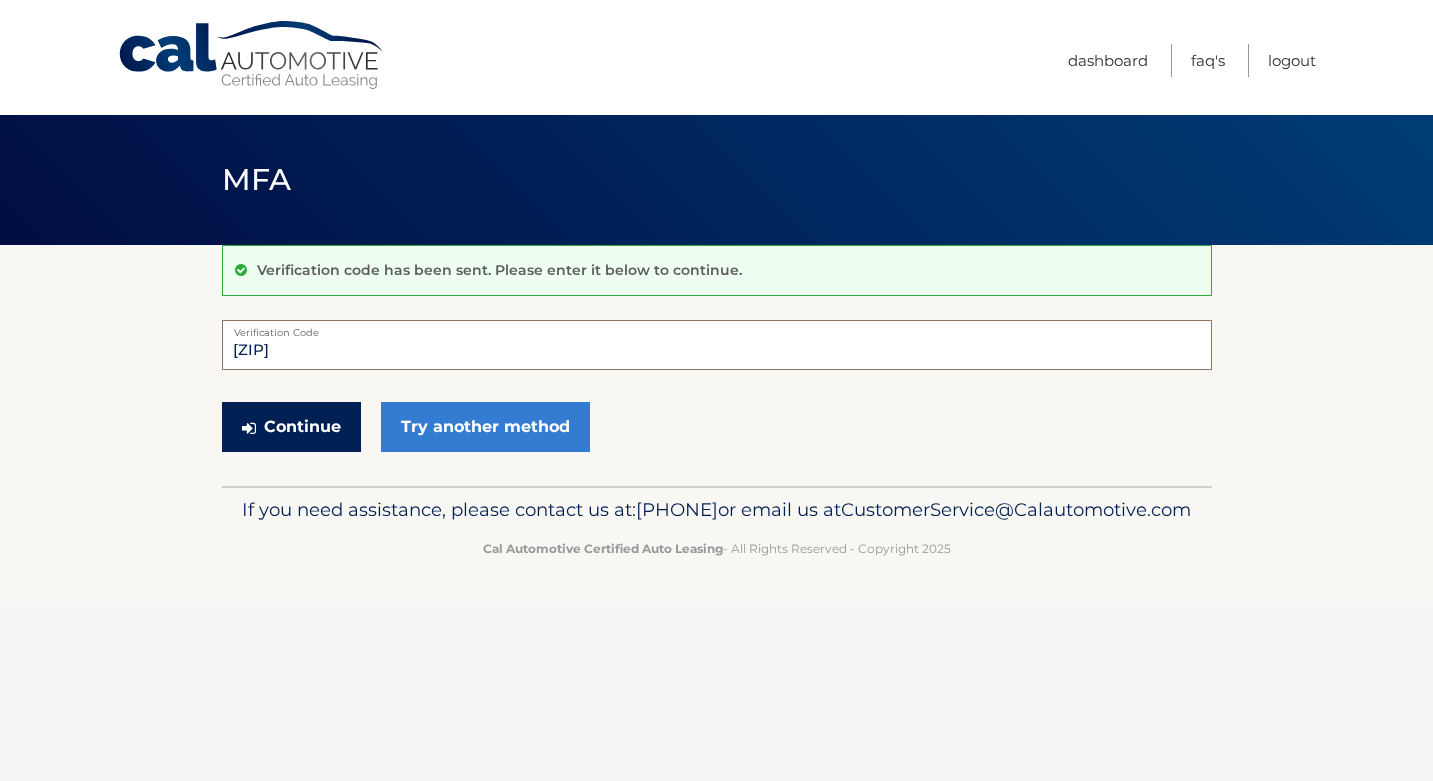 type on "609071" 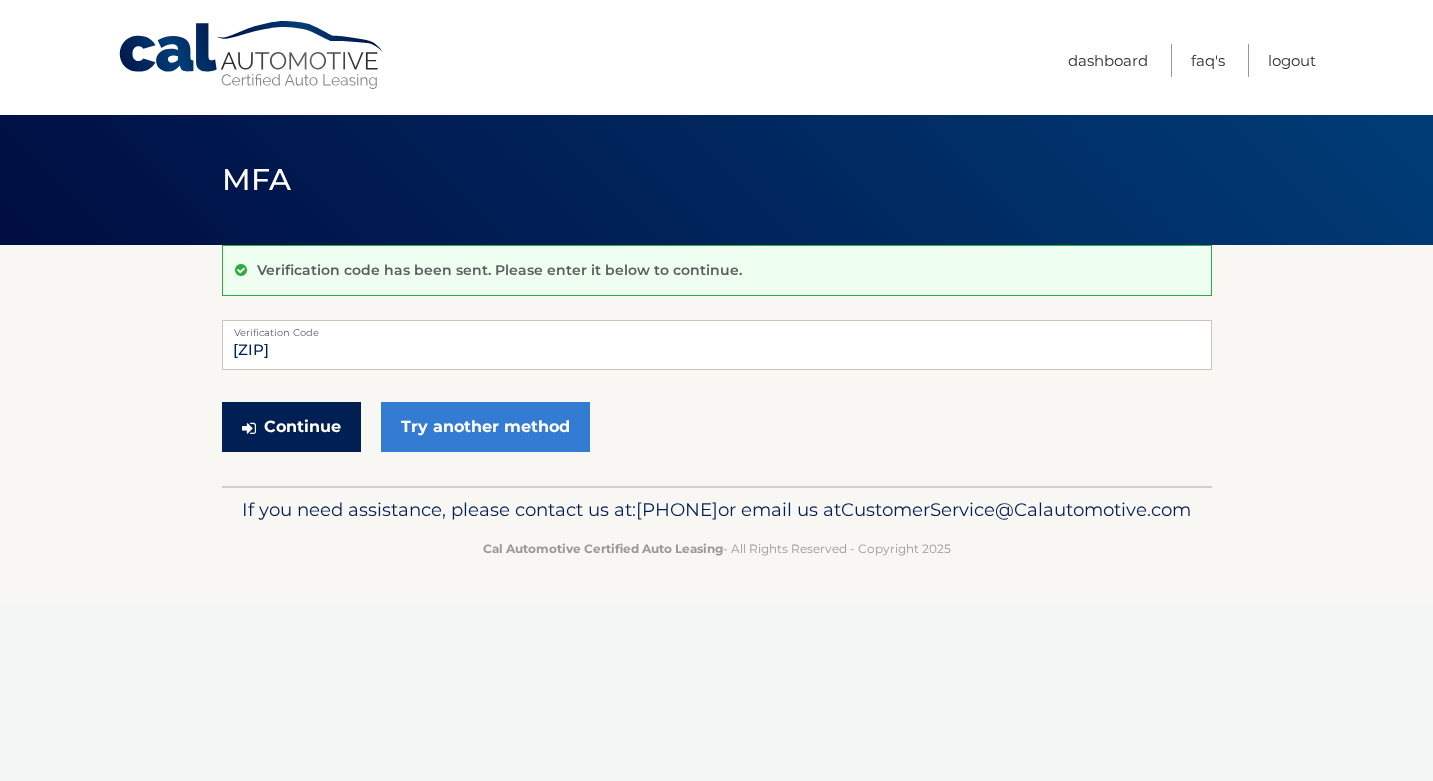 click on "Continue" at bounding box center (291, 427) 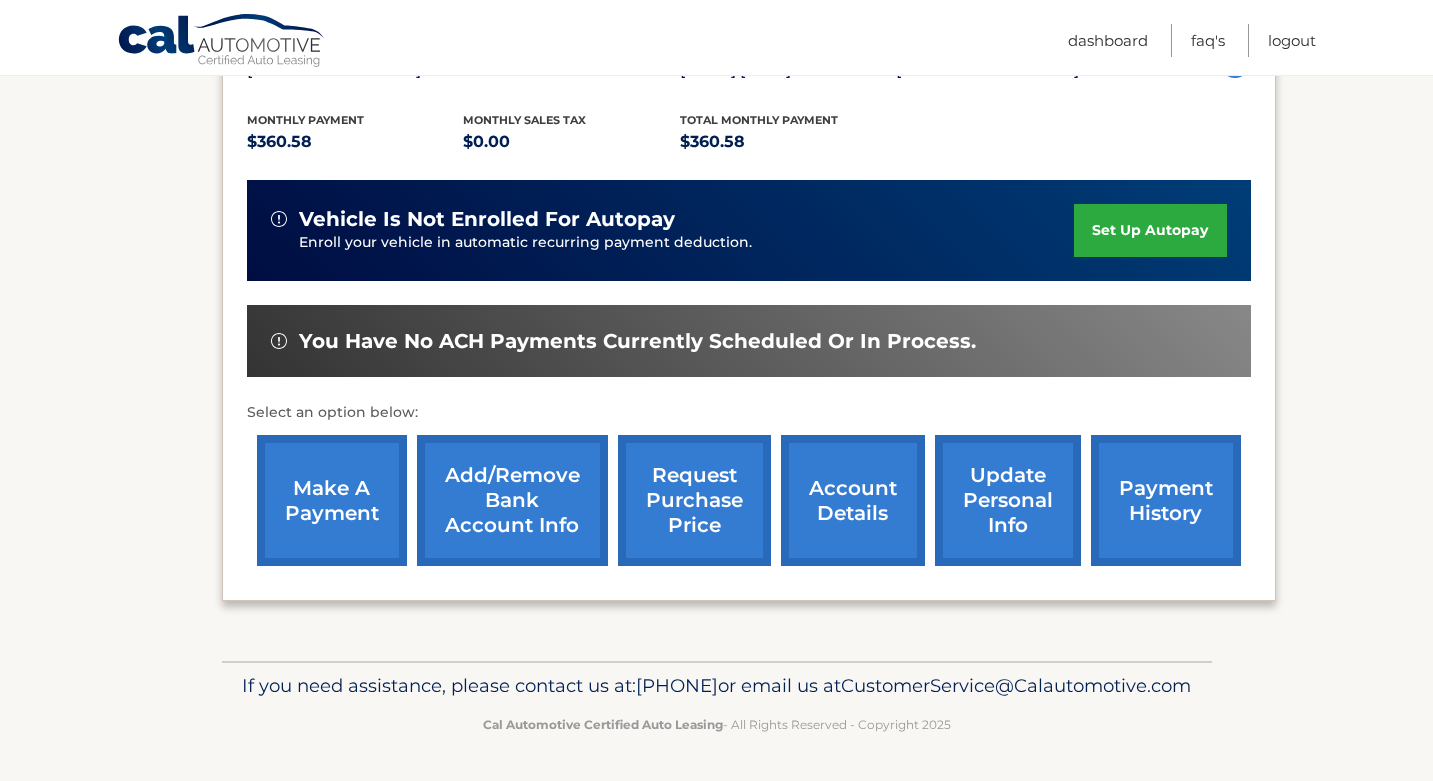 scroll, scrollTop: 430, scrollLeft: 0, axis: vertical 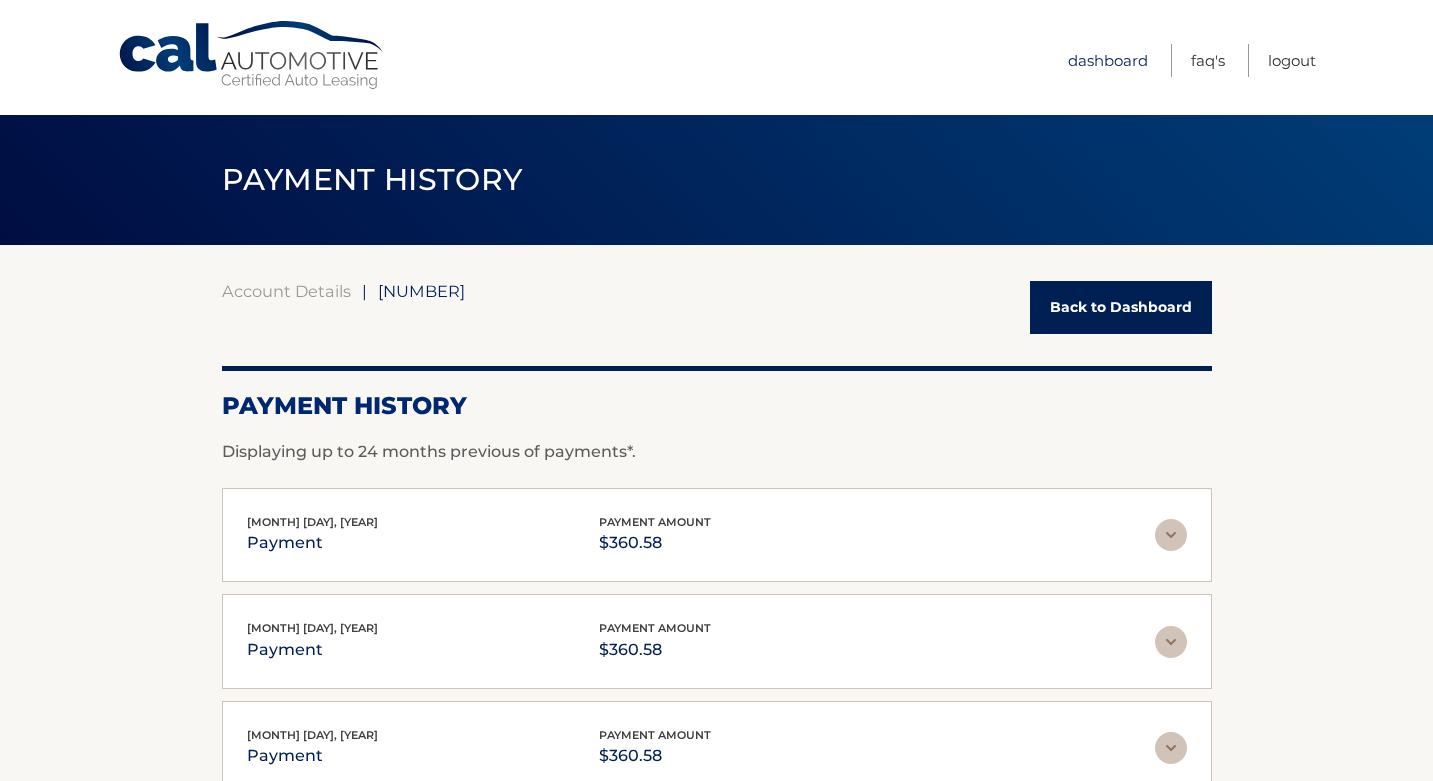 click on "Dashboard" at bounding box center (1108, 60) 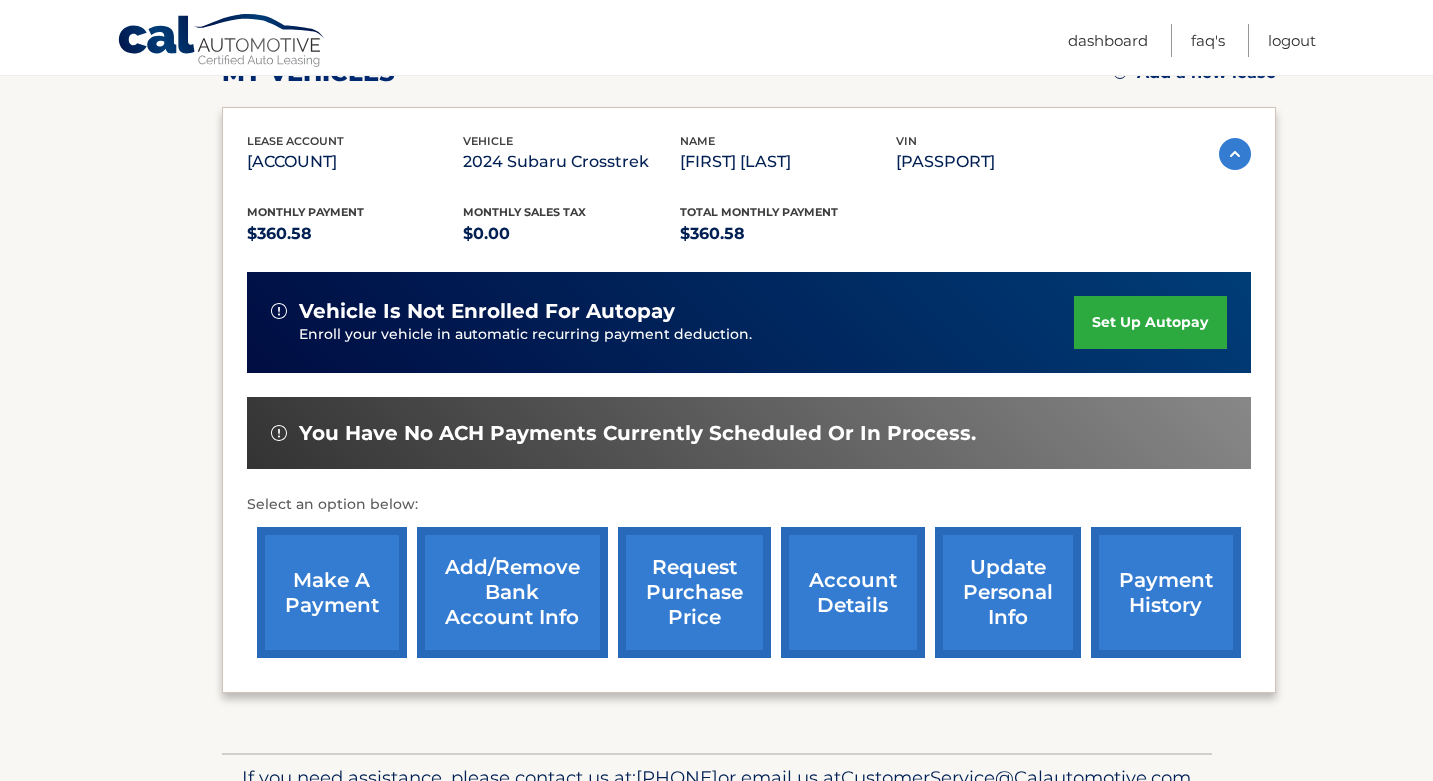 scroll, scrollTop: 313, scrollLeft: 0, axis: vertical 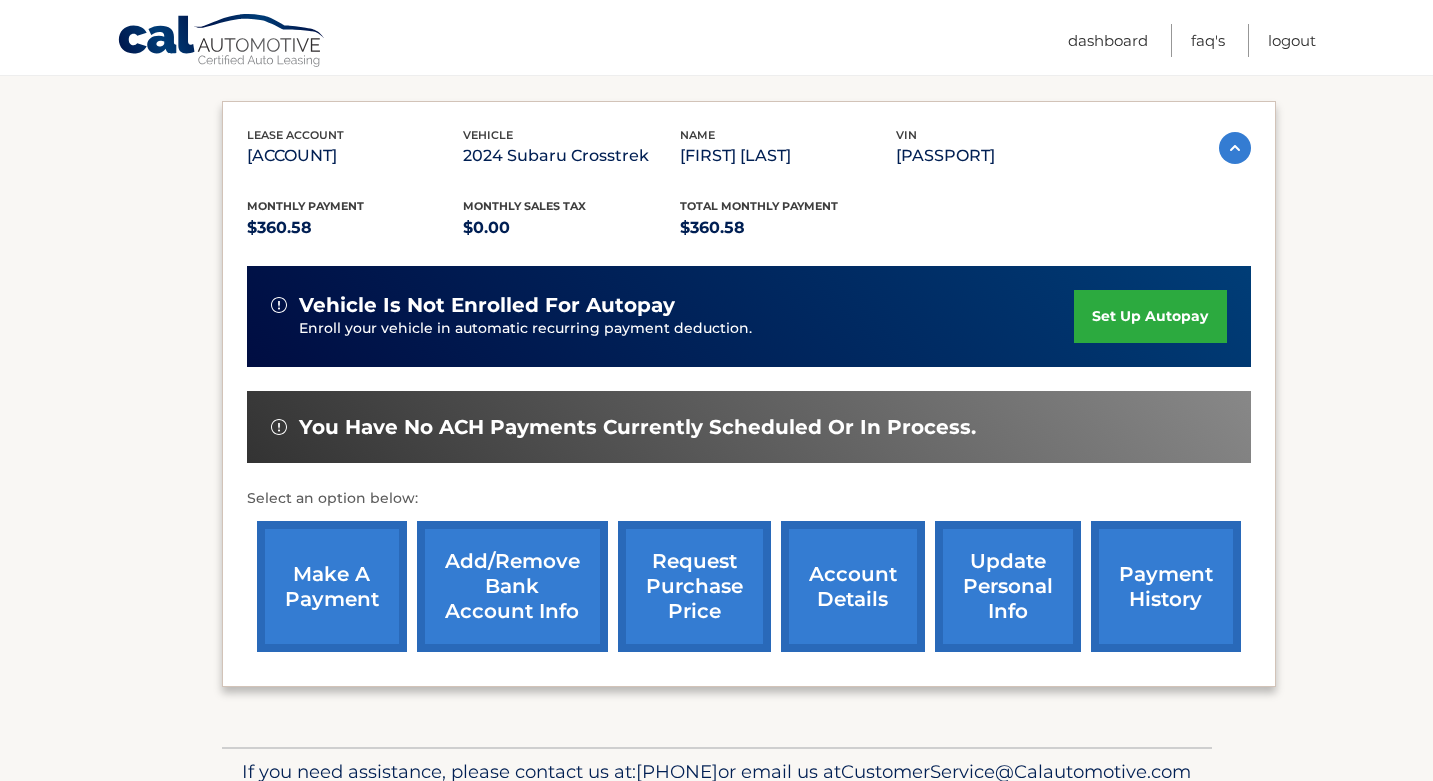 click on "make a payment" at bounding box center (332, 586) 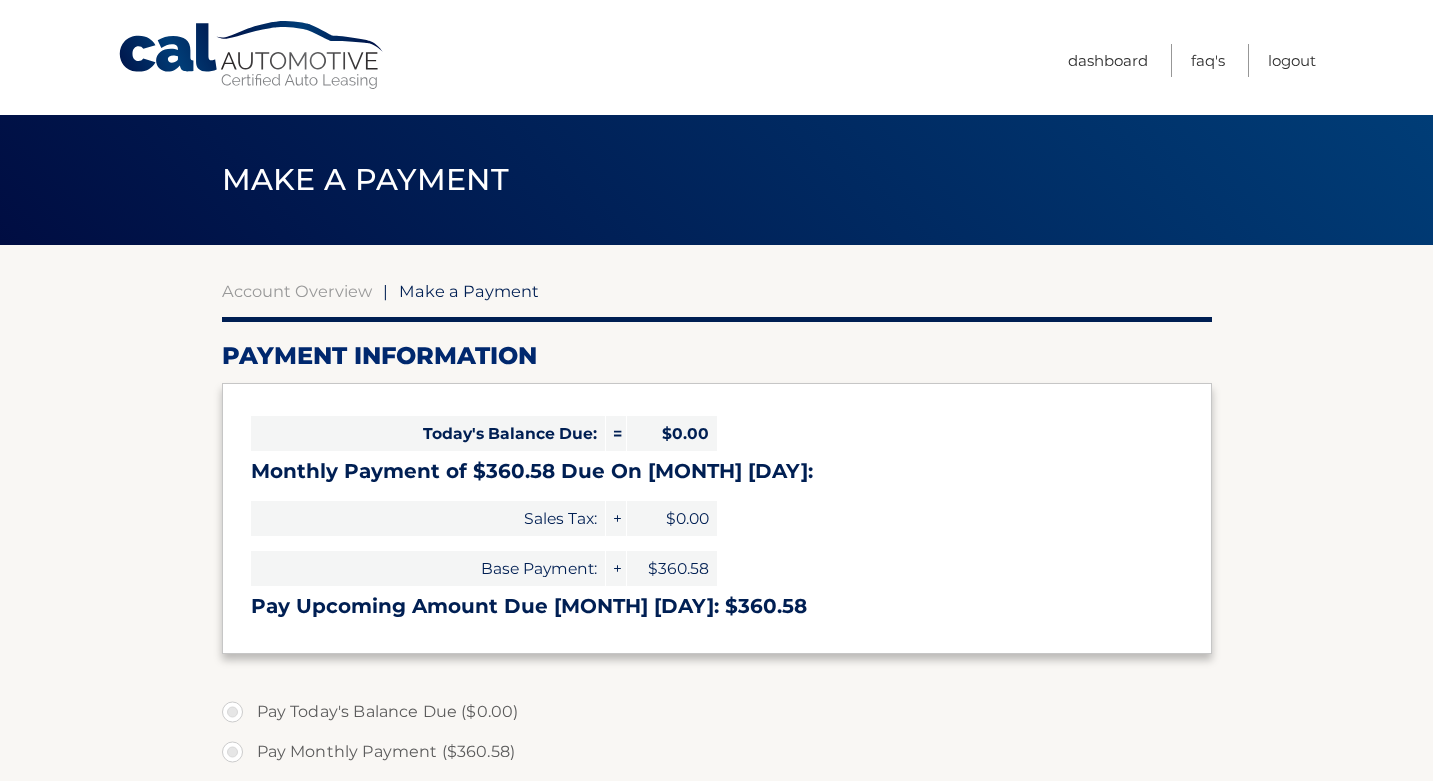 select on "[UUID]" 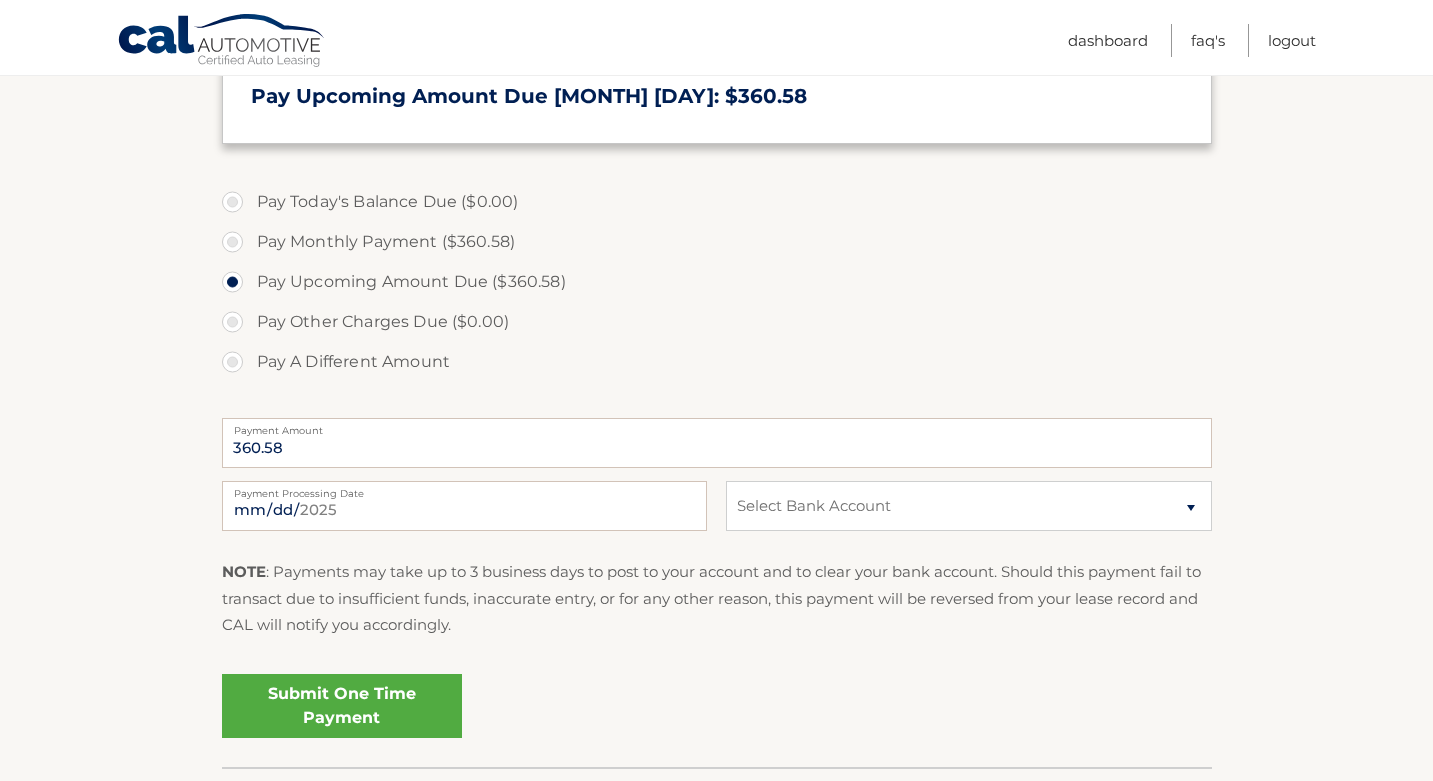 scroll, scrollTop: 513, scrollLeft: 0, axis: vertical 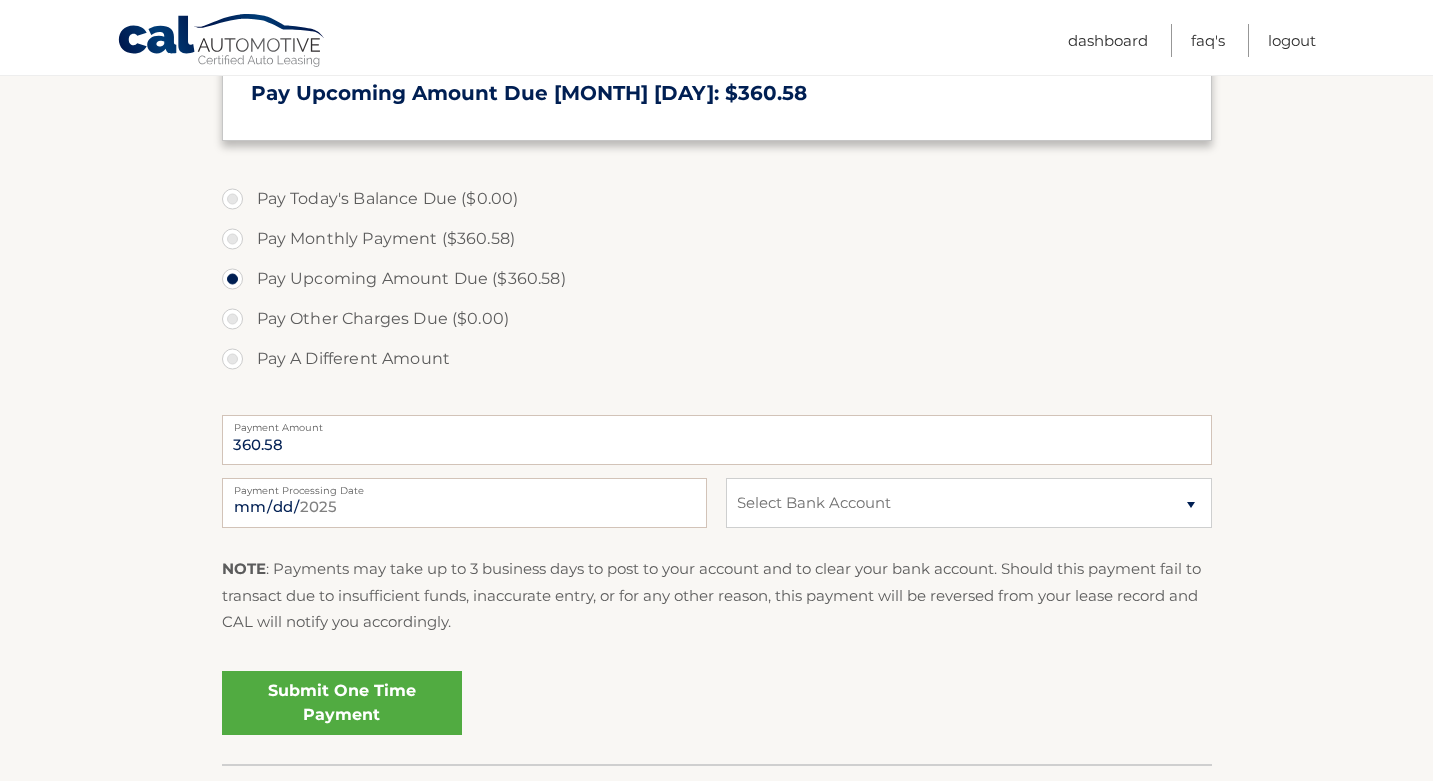 click on "Payment Processing Date" at bounding box center (464, 486) 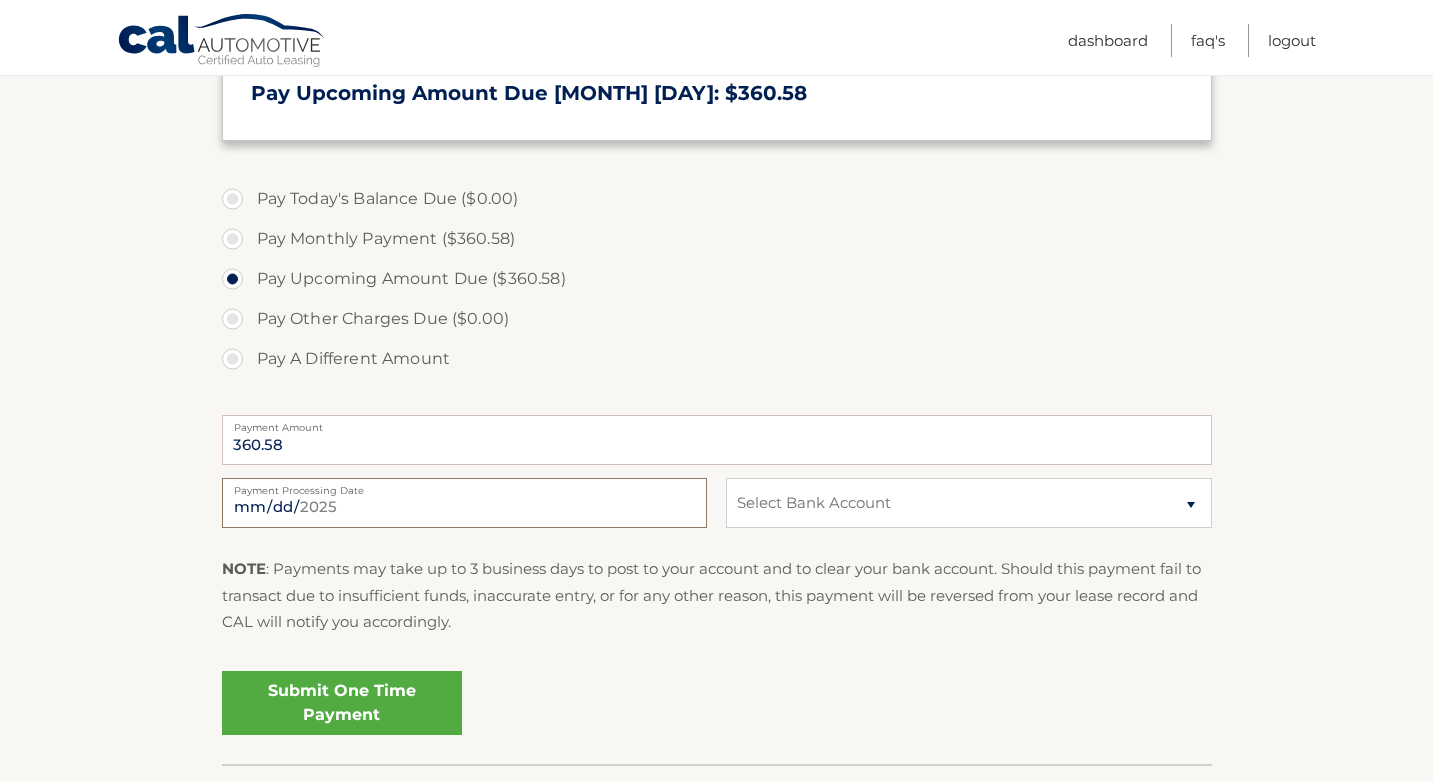 click on "[DATE]" at bounding box center [464, 503] 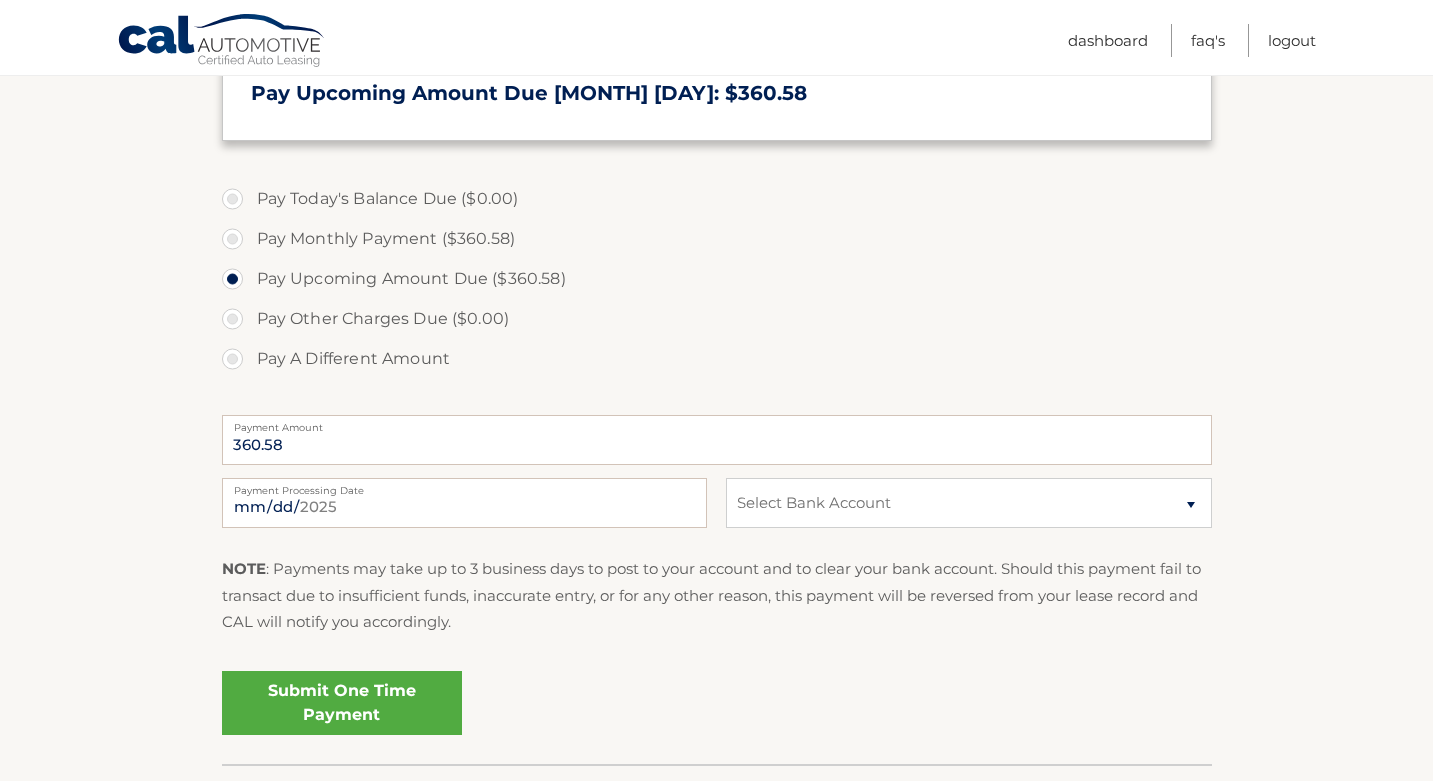 click on "Payment Processing Date" at bounding box center (464, 486) 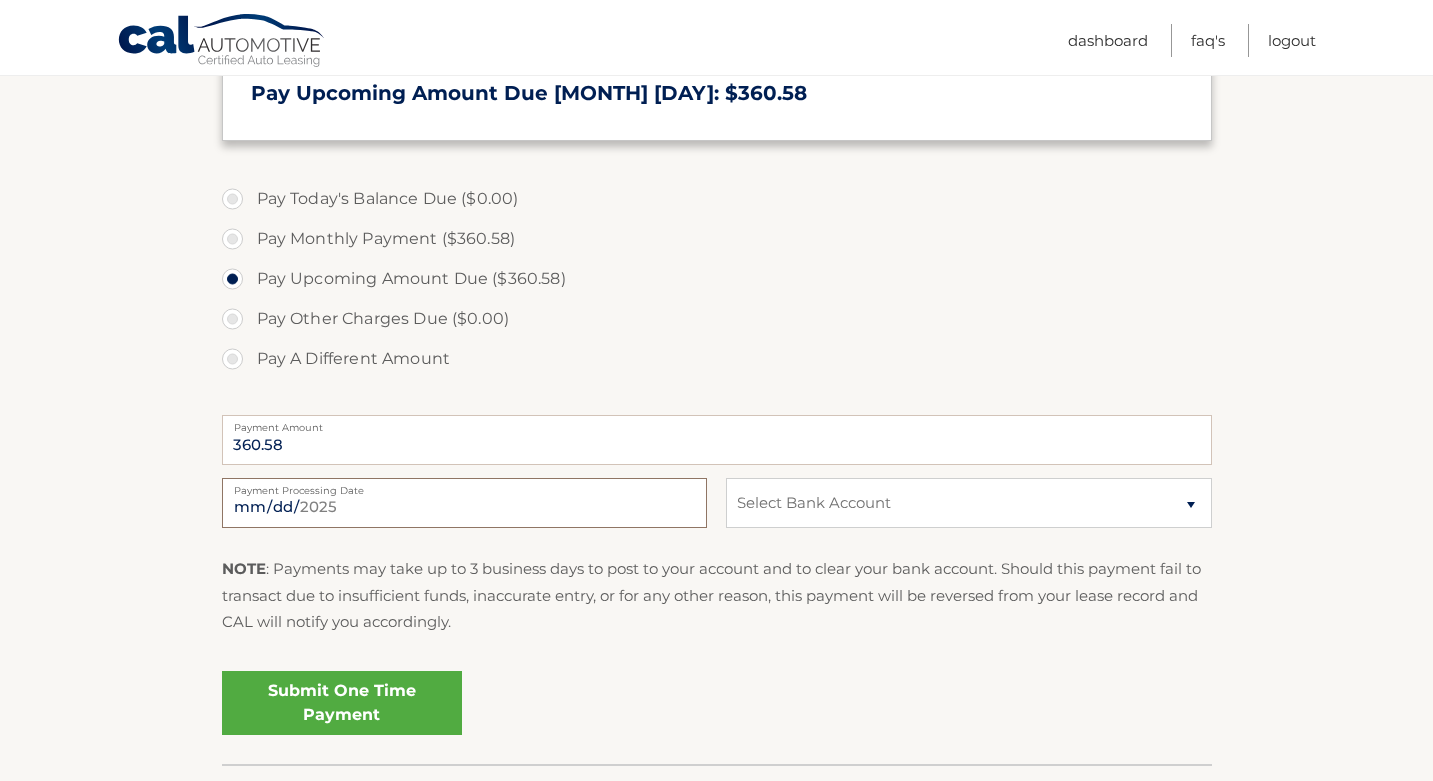 click on "[DATE]" at bounding box center [464, 503] 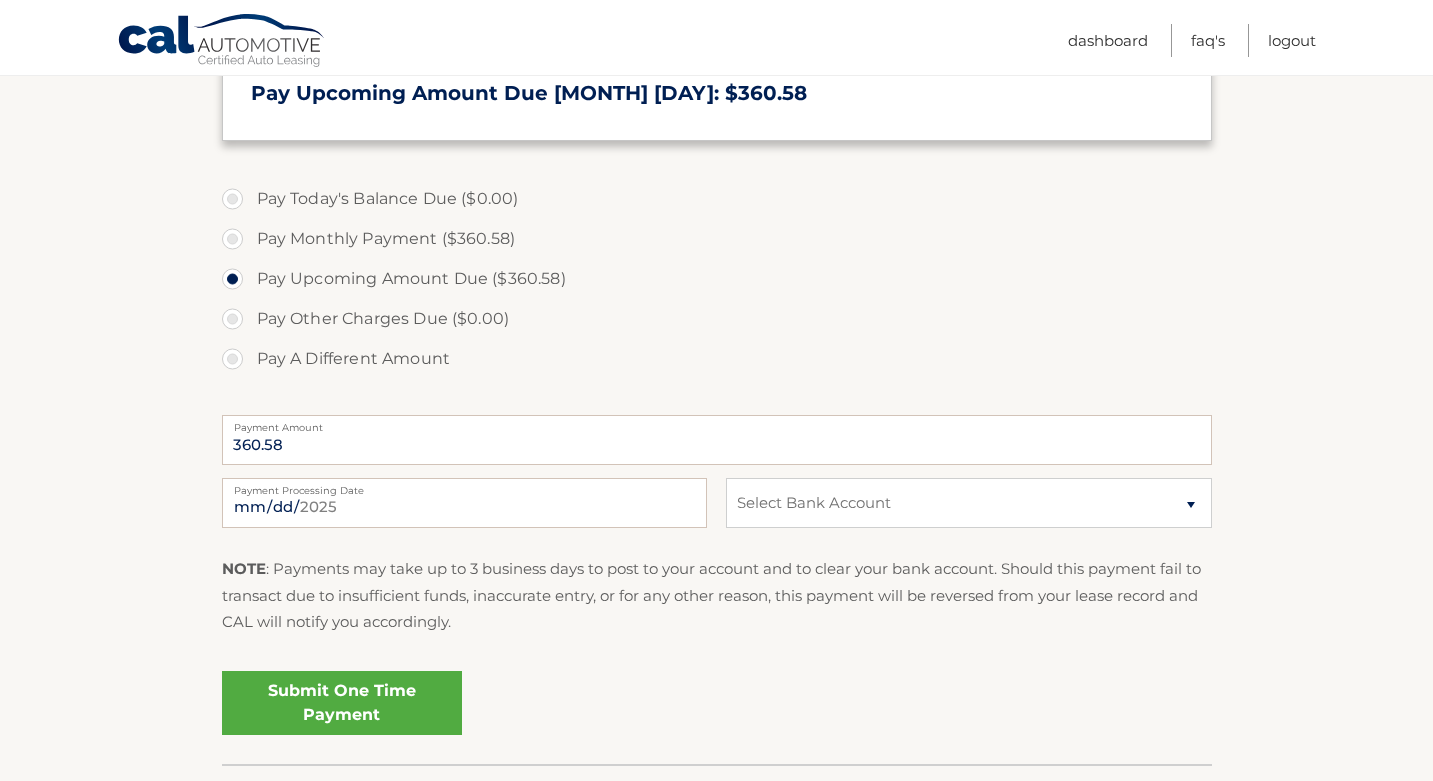 click on "Submit One Time Payment" at bounding box center [342, 703] 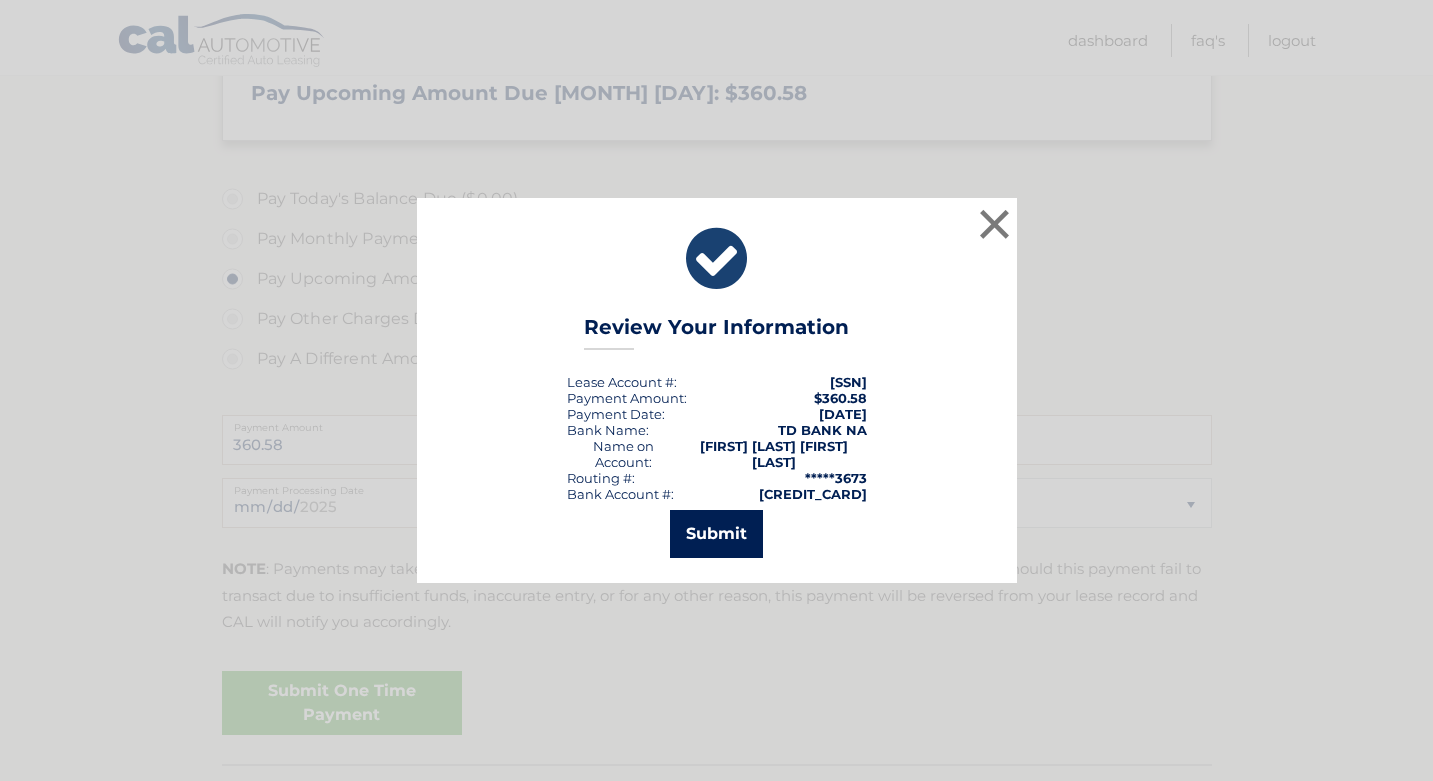 click on "Submit" at bounding box center (716, 534) 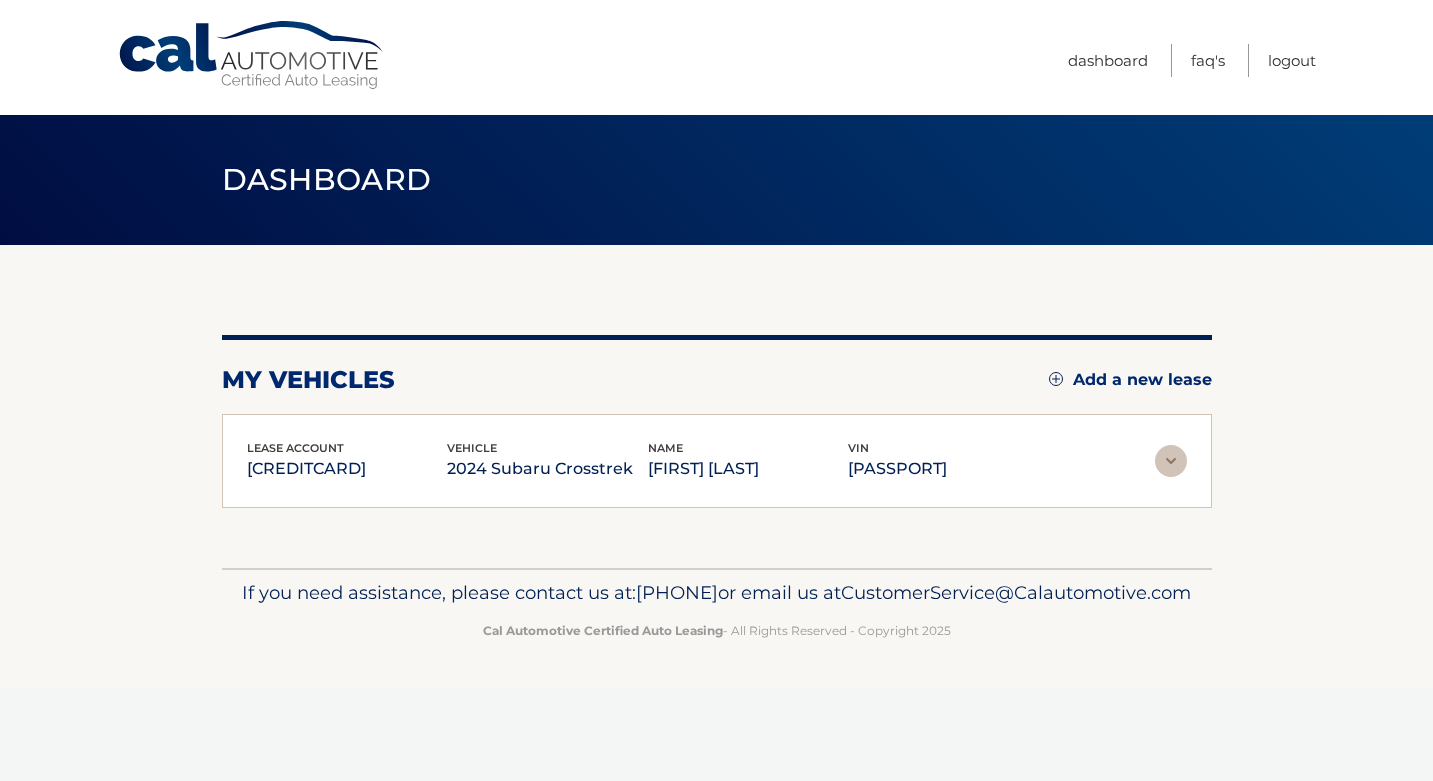 scroll, scrollTop: 0, scrollLeft: 0, axis: both 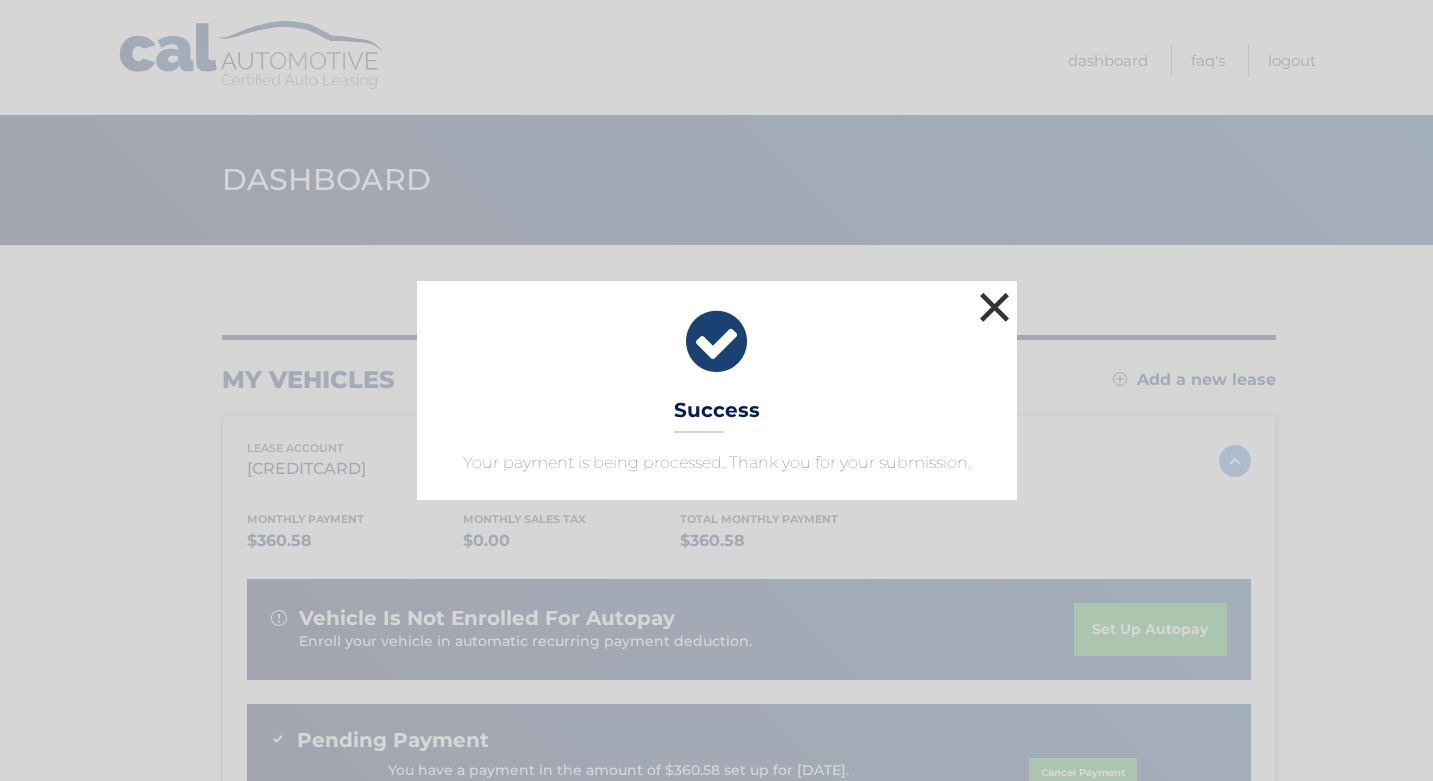 click on "×" at bounding box center (995, 307) 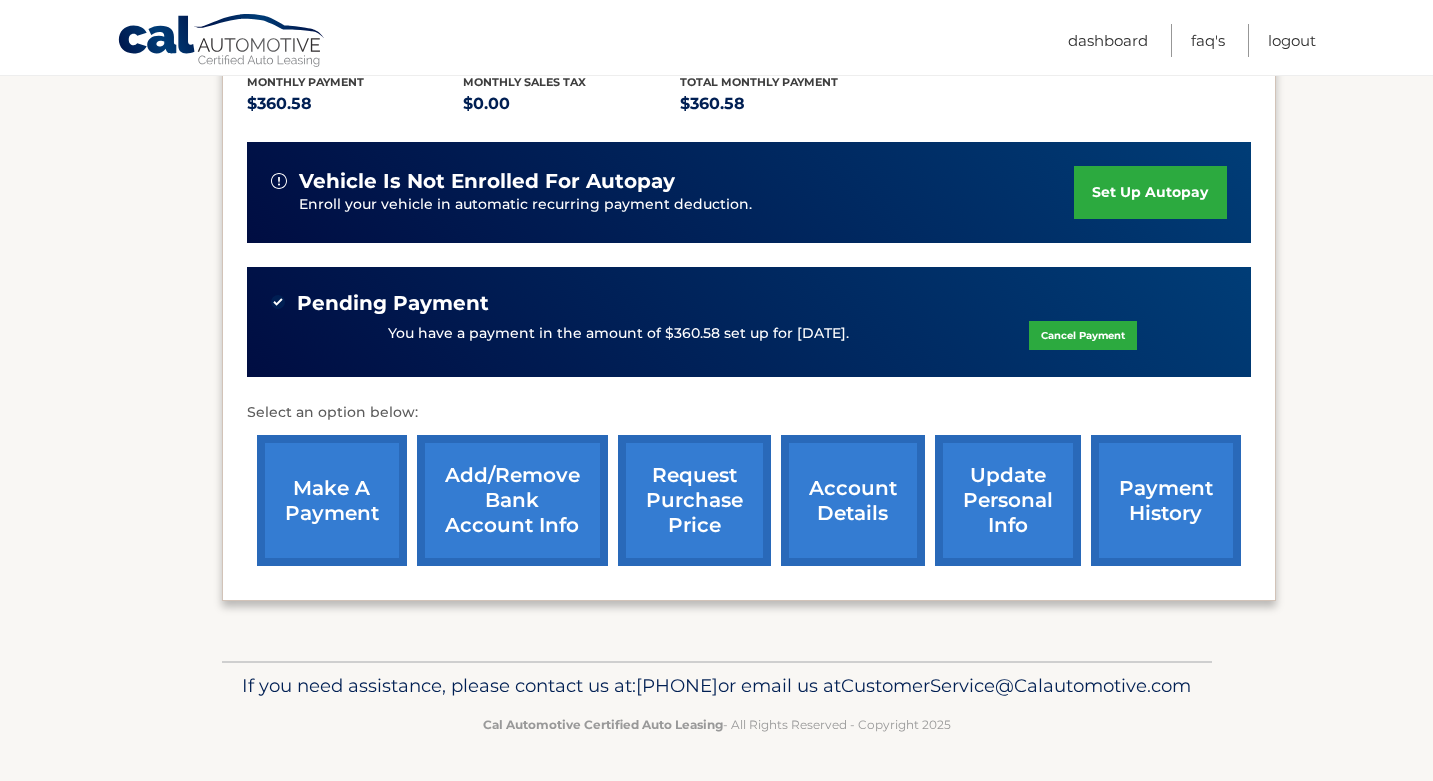 scroll, scrollTop: 460, scrollLeft: 0, axis: vertical 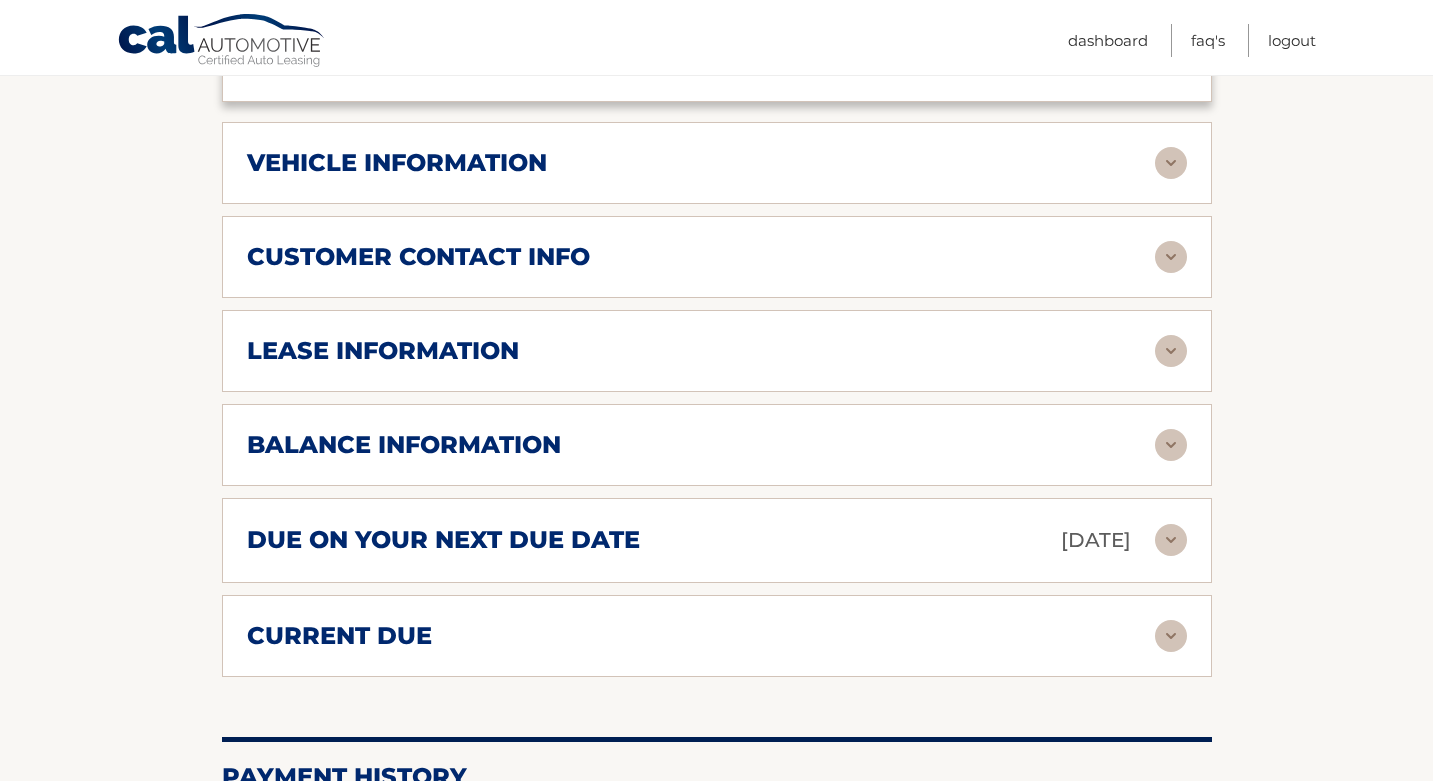 click at bounding box center [1171, 445] 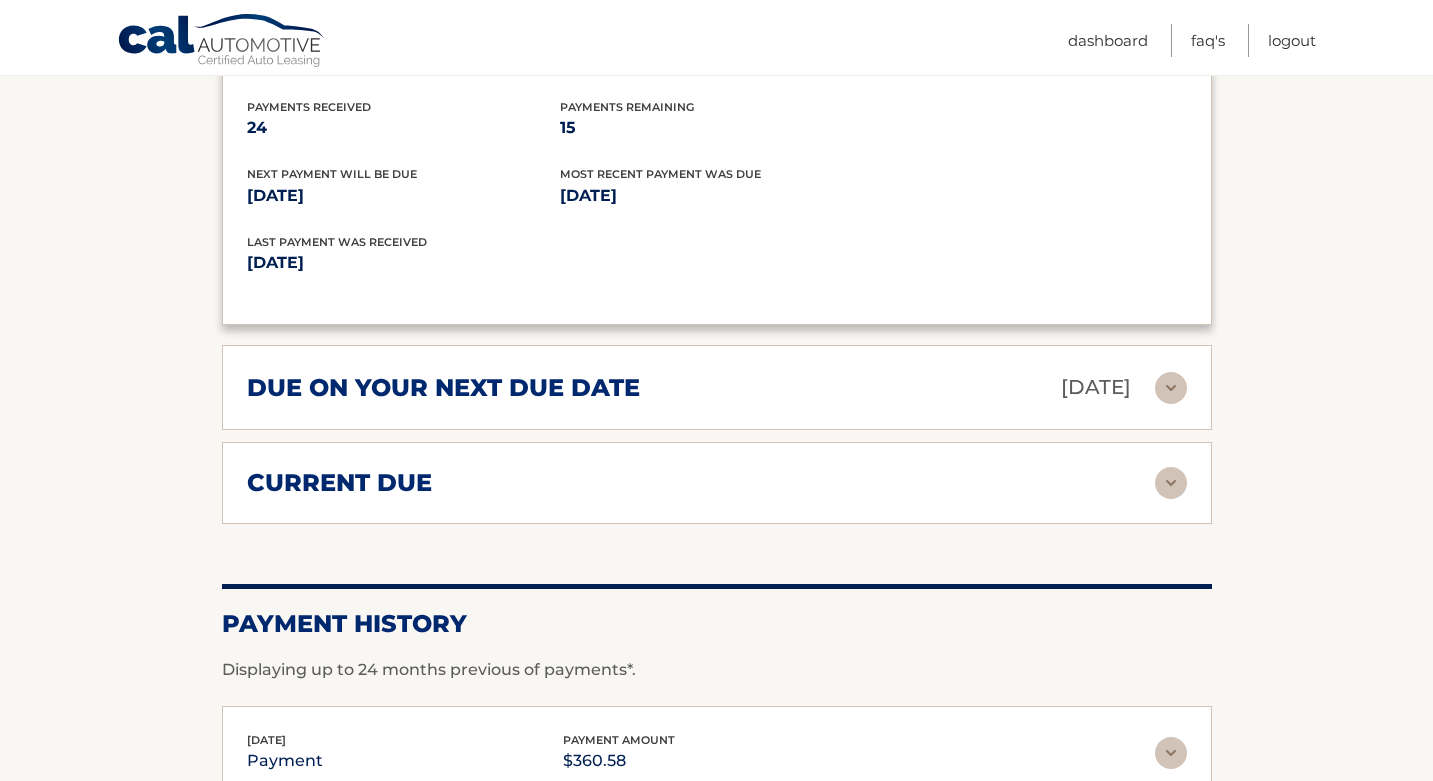 scroll, scrollTop: 1360, scrollLeft: 0, axis: vertical 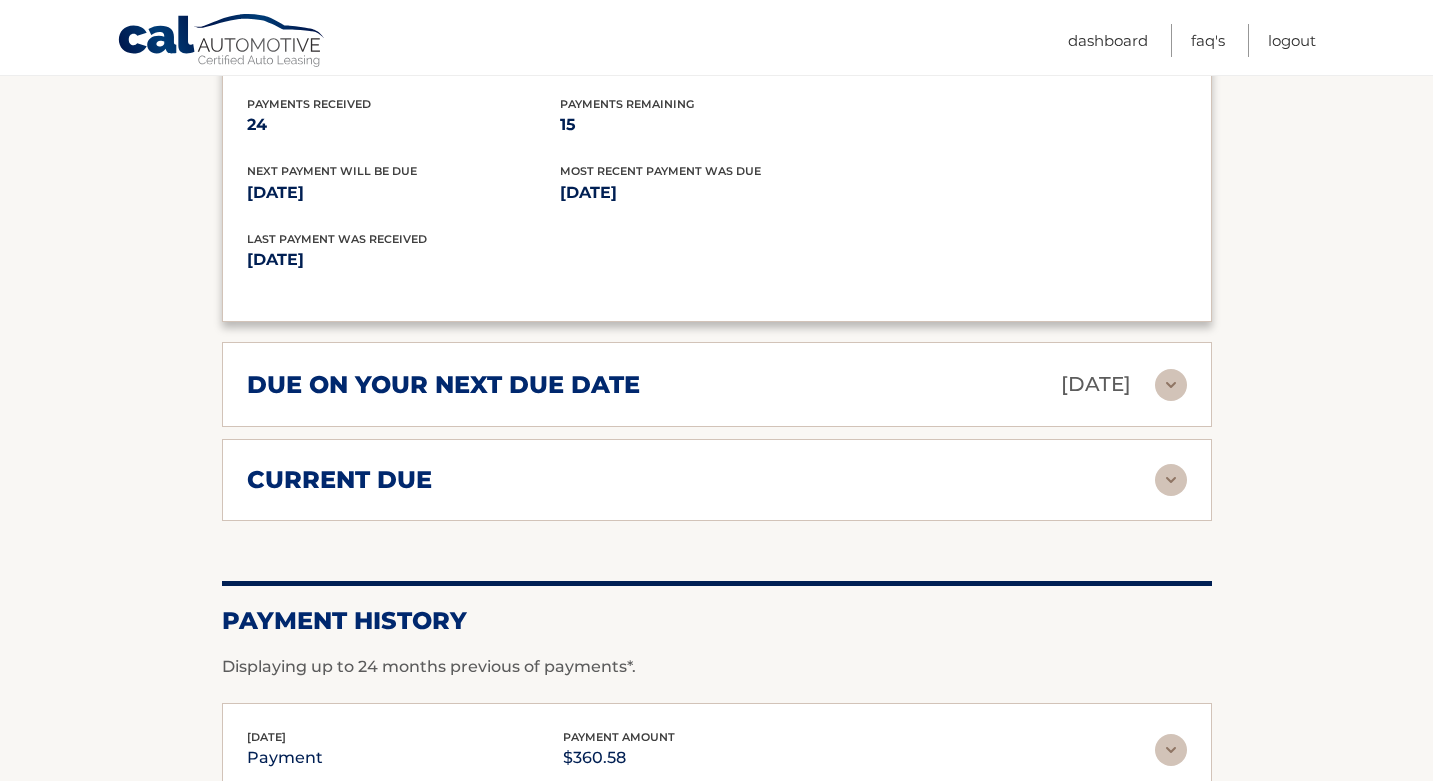 click at bounding box center (1171, 480) 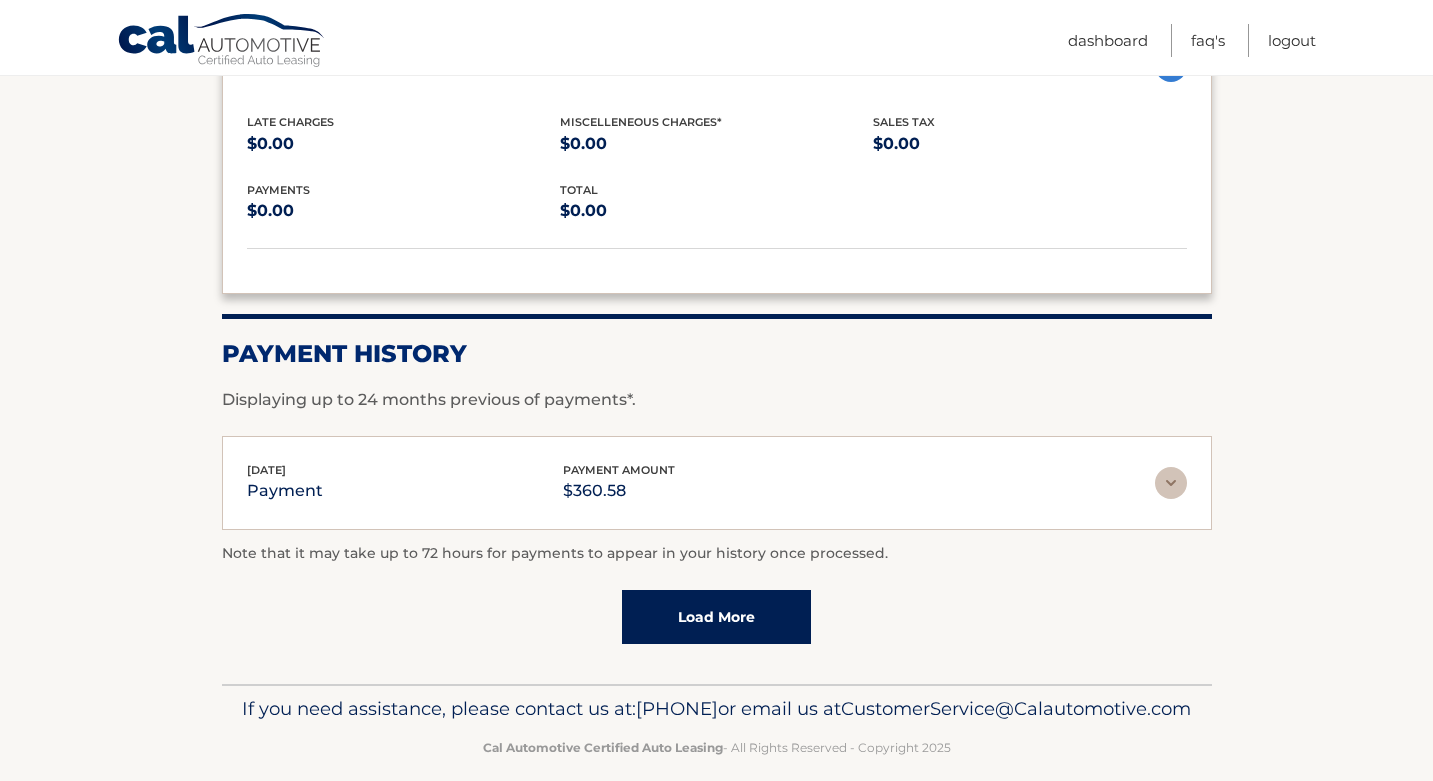scroll, scrollTop: 1825, scrollLeft: 0, axis: vertical 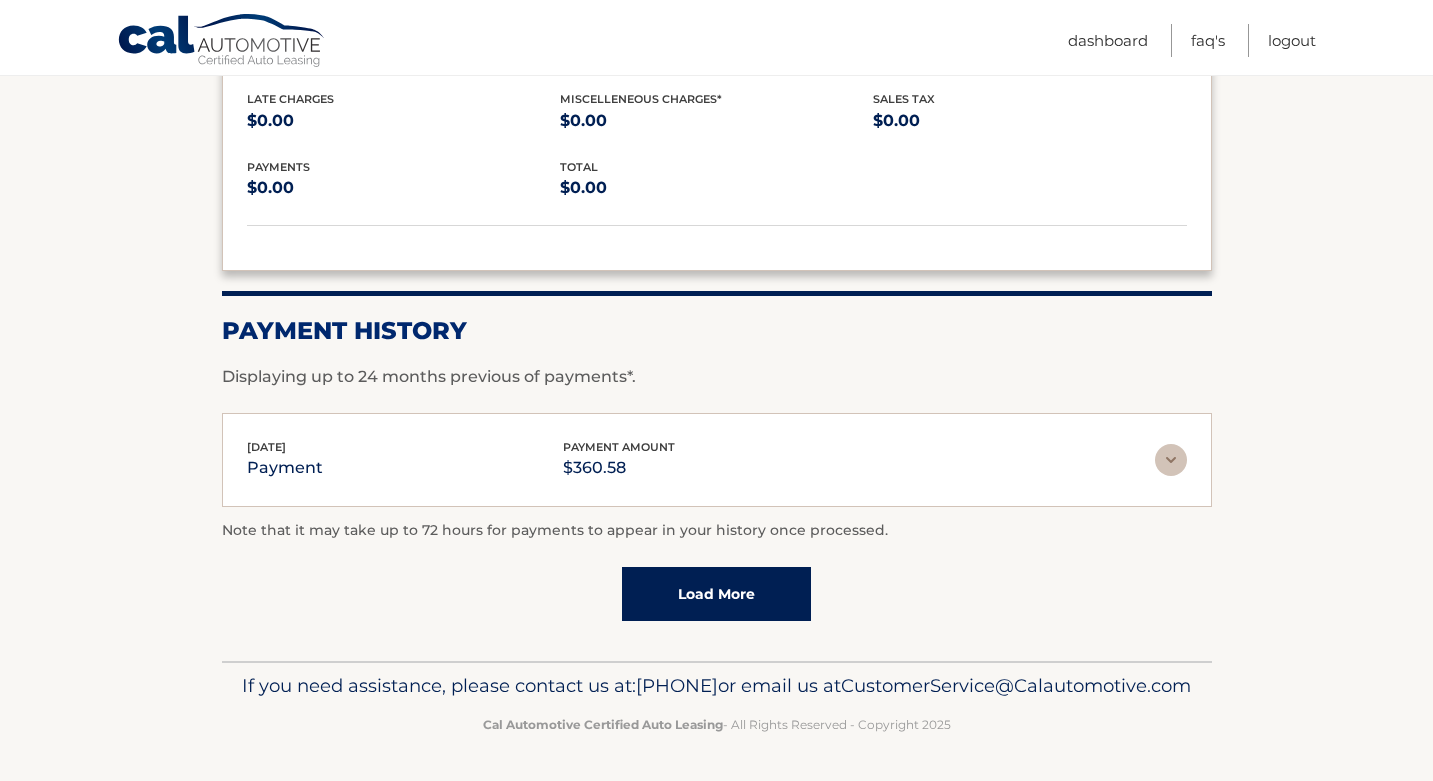 click on "Load More" at bounding box center (716, 594) 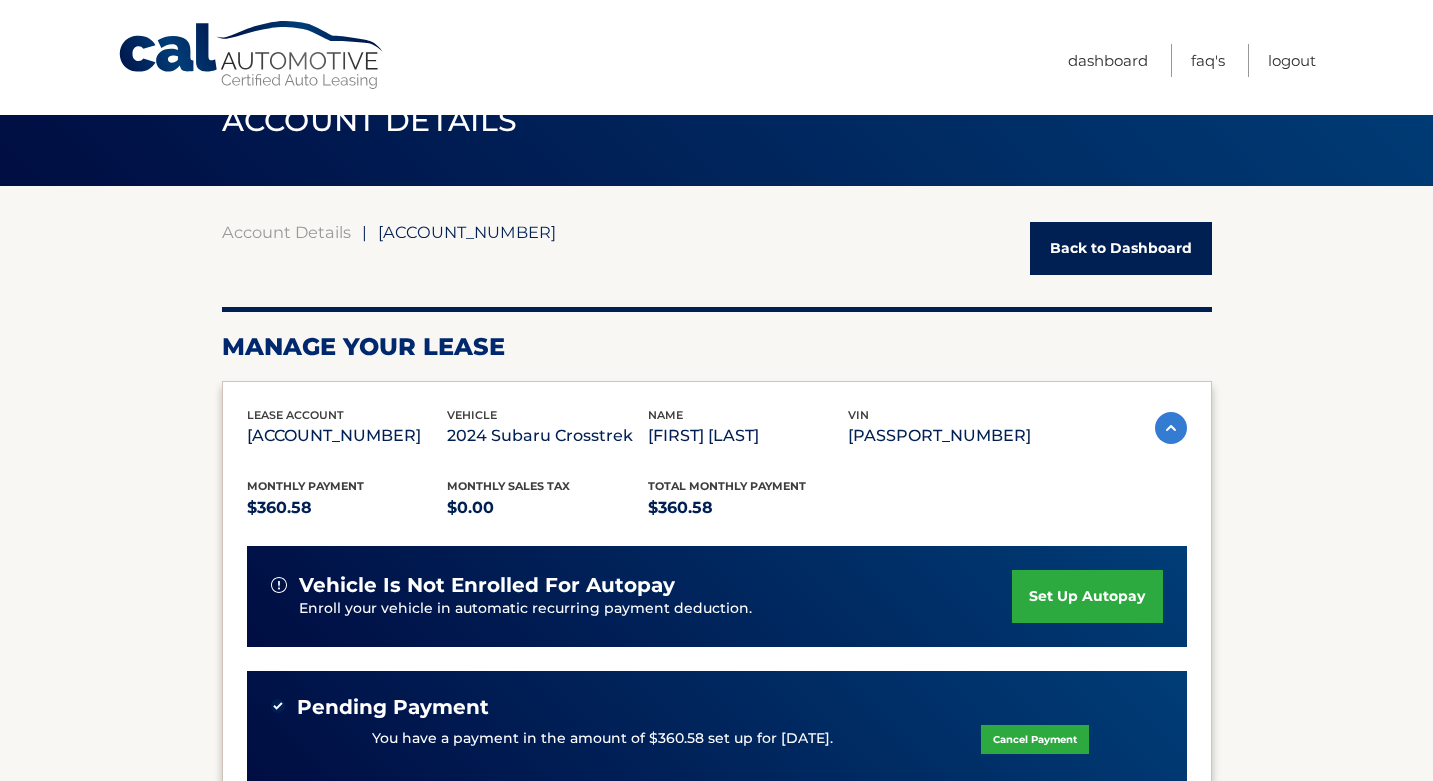 scroll, scrollTop: 0, scrollLeft: 0, axis: both 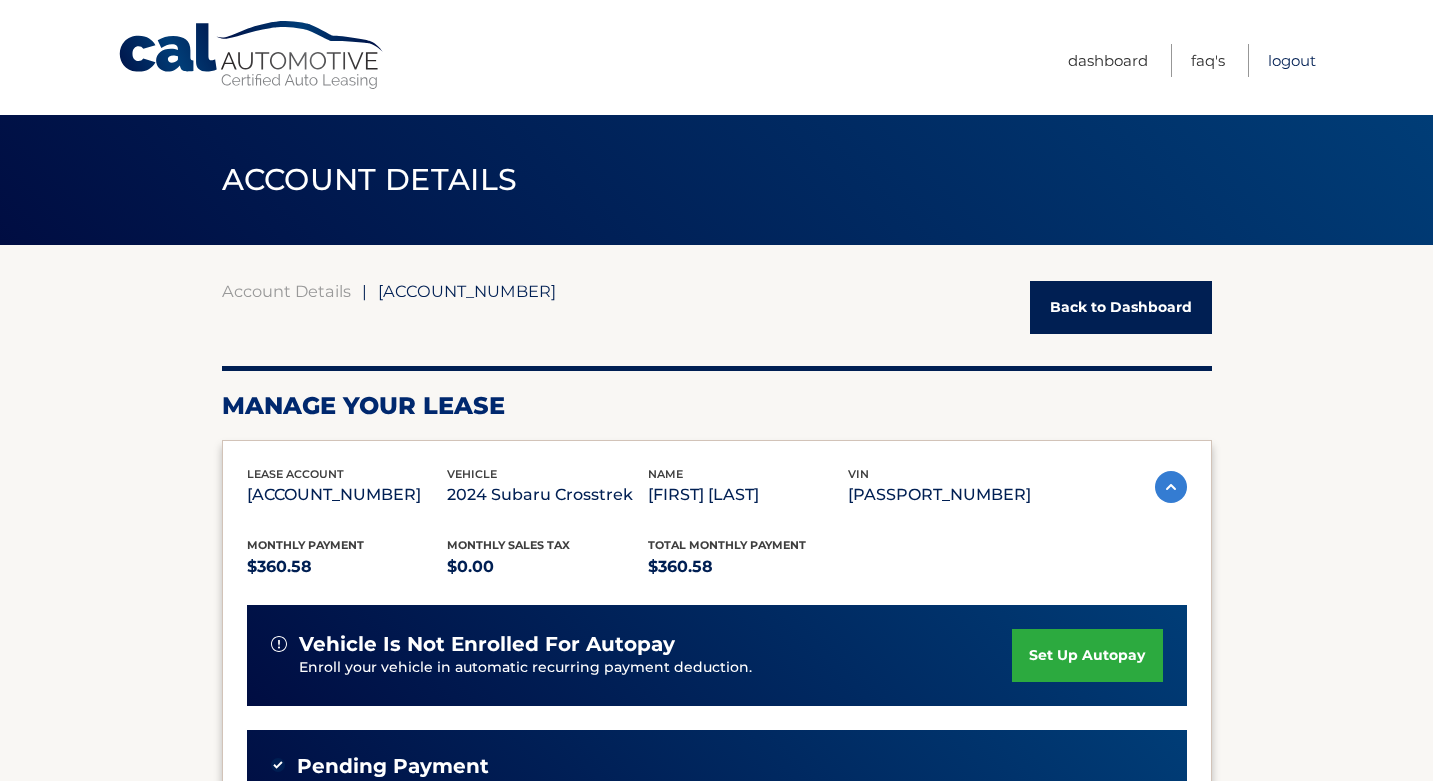 click on "Logout" at bounding box center (1292, 60) 